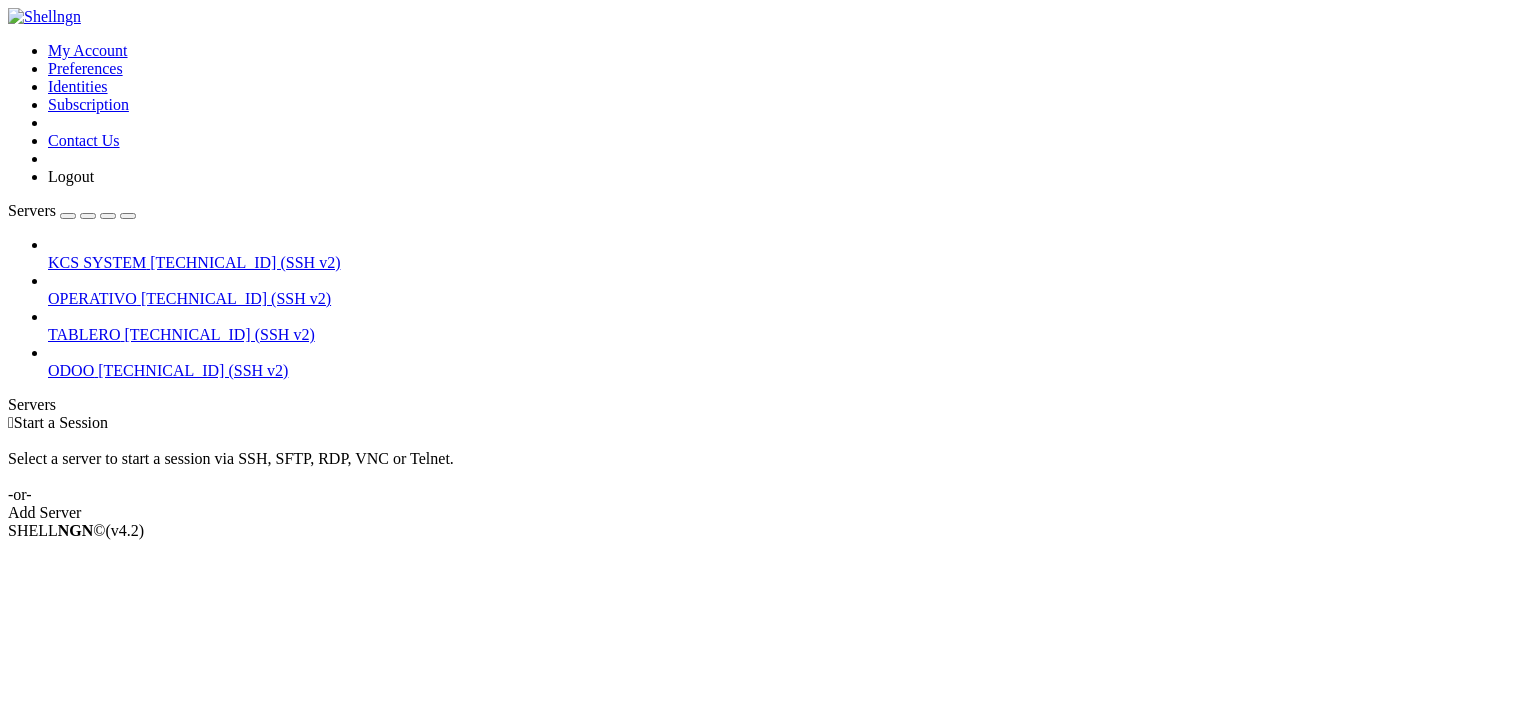 scroll, scrollTop: 0, scrollLeft: 0, axis: both 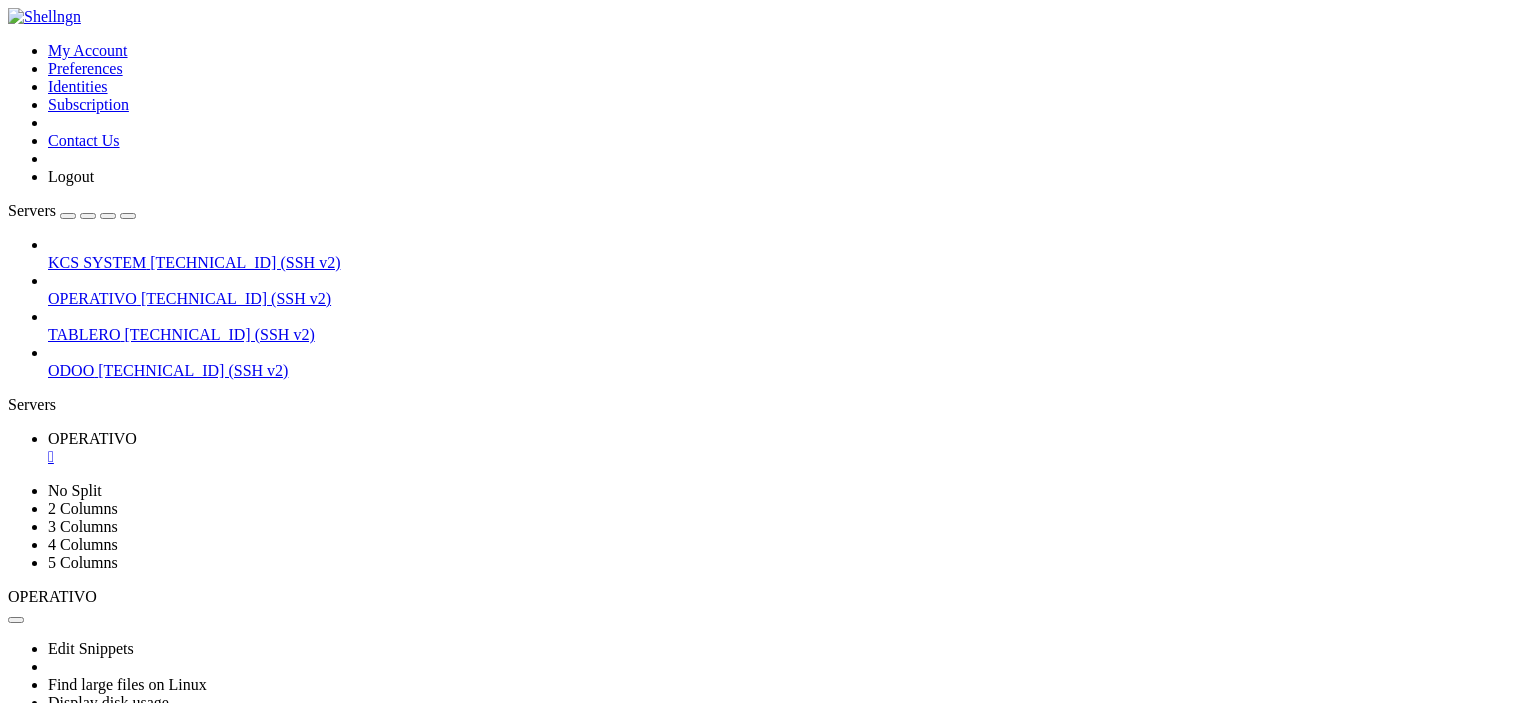 click at bounding box center [16, 779] 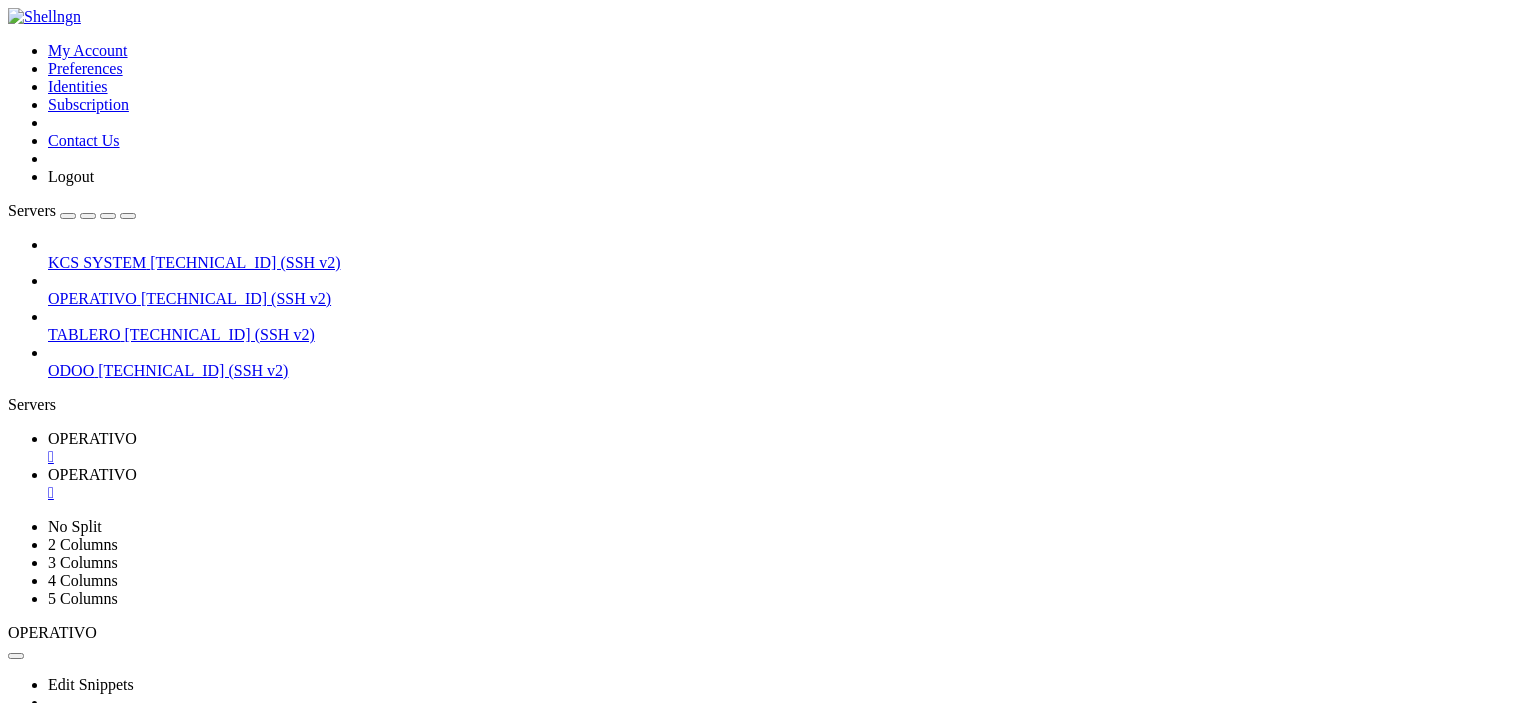 scroll, scrollTop: 100, scrollLeft: 0, axis: vertical 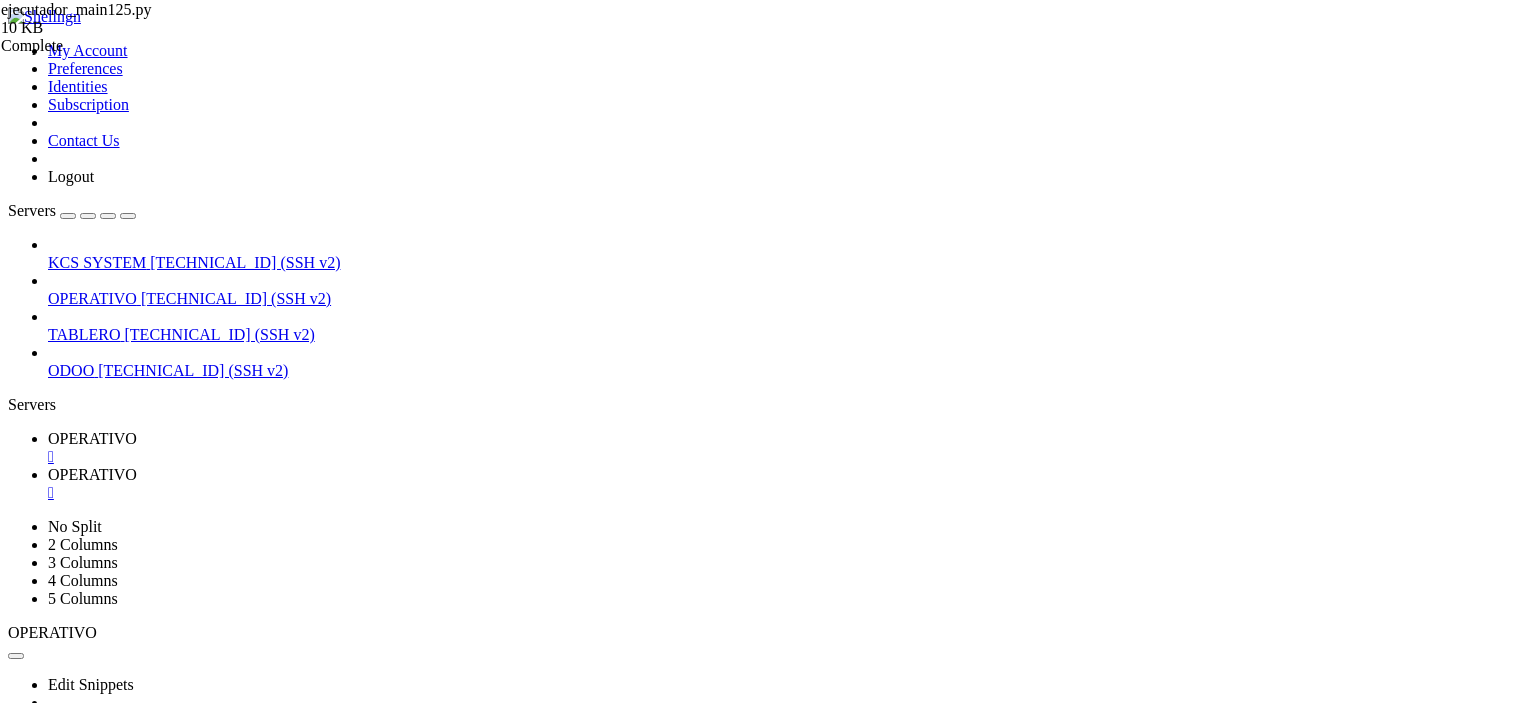 click on "/home/ubuntu/125-app/ejecutador_main125.py" at bounding box center [96, 1545] 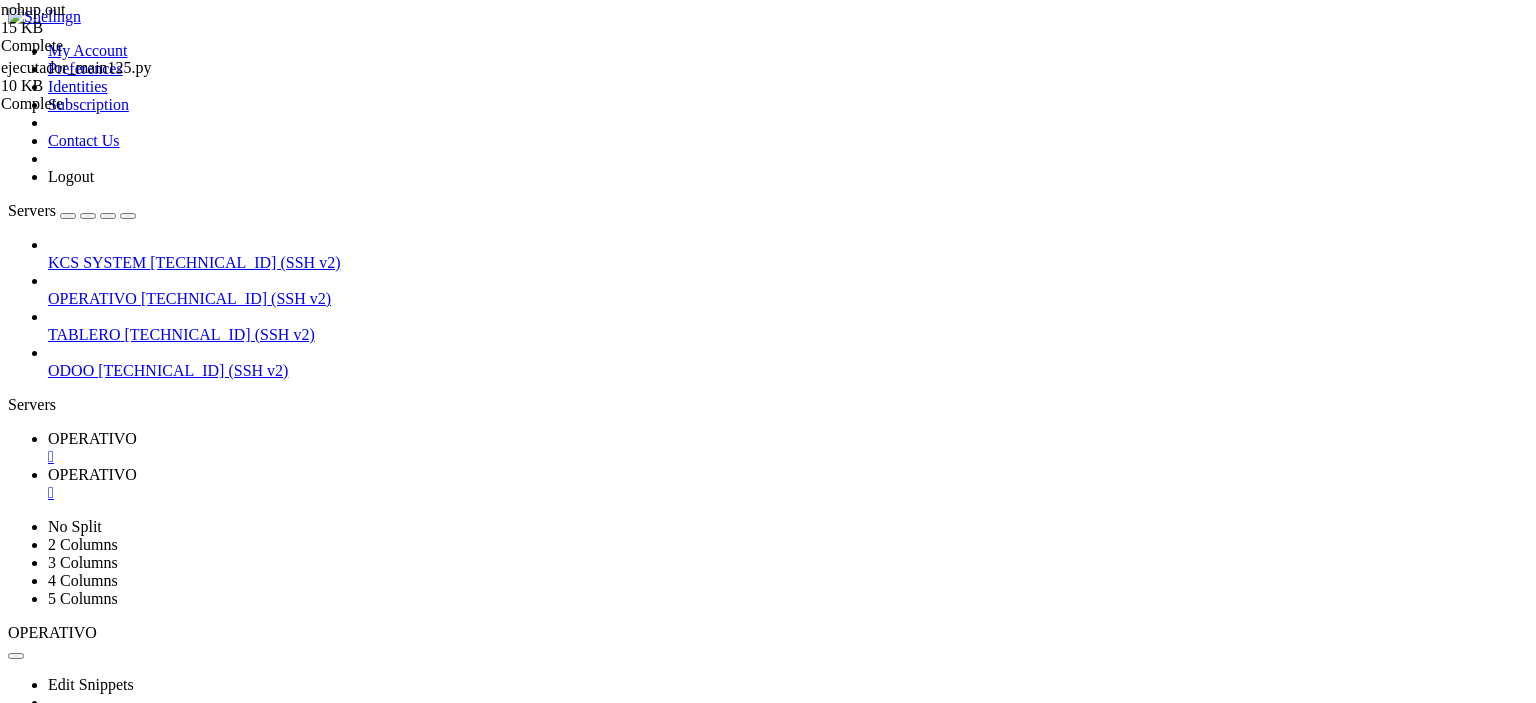 scroll, scrollTop: 4, scrollLeft: 0, axis: vertical 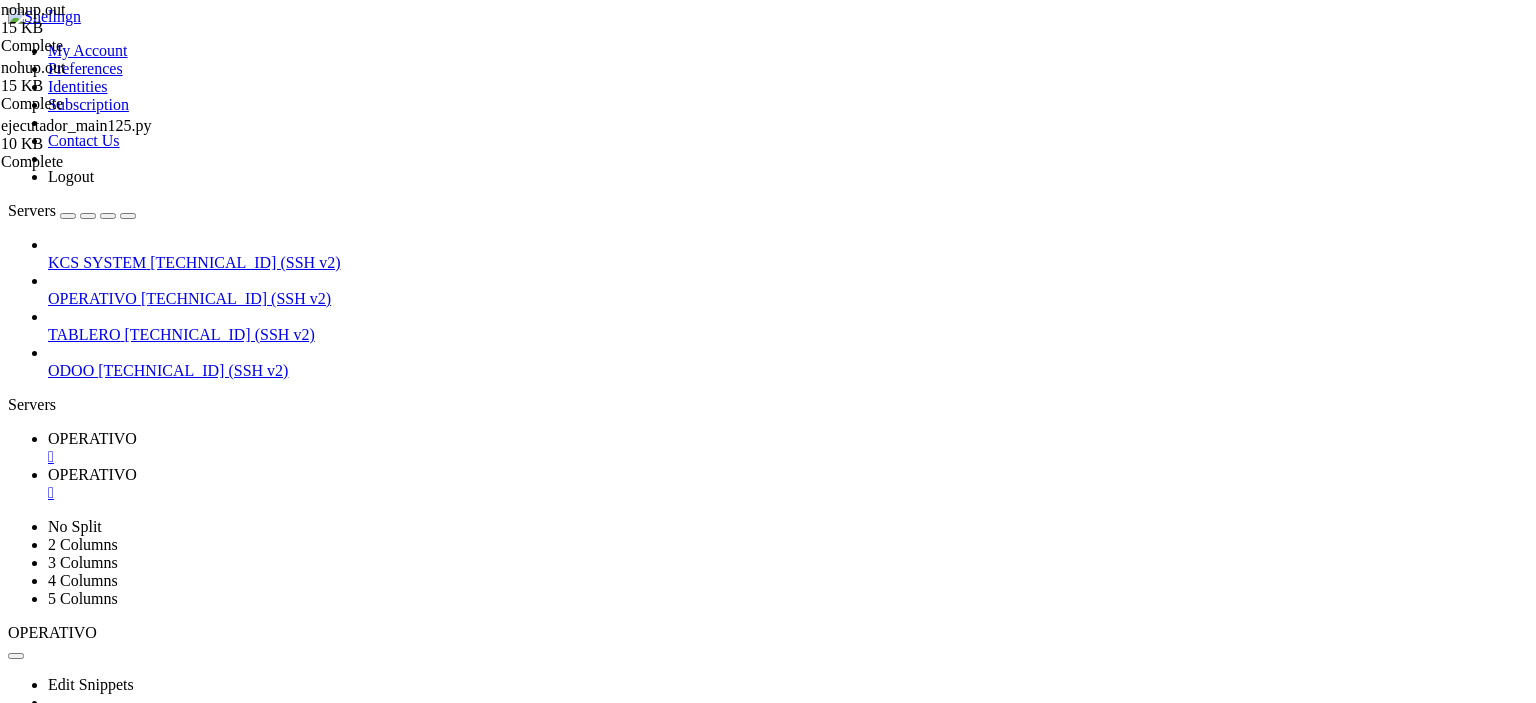 click on "" at bounding box center [788, 493] 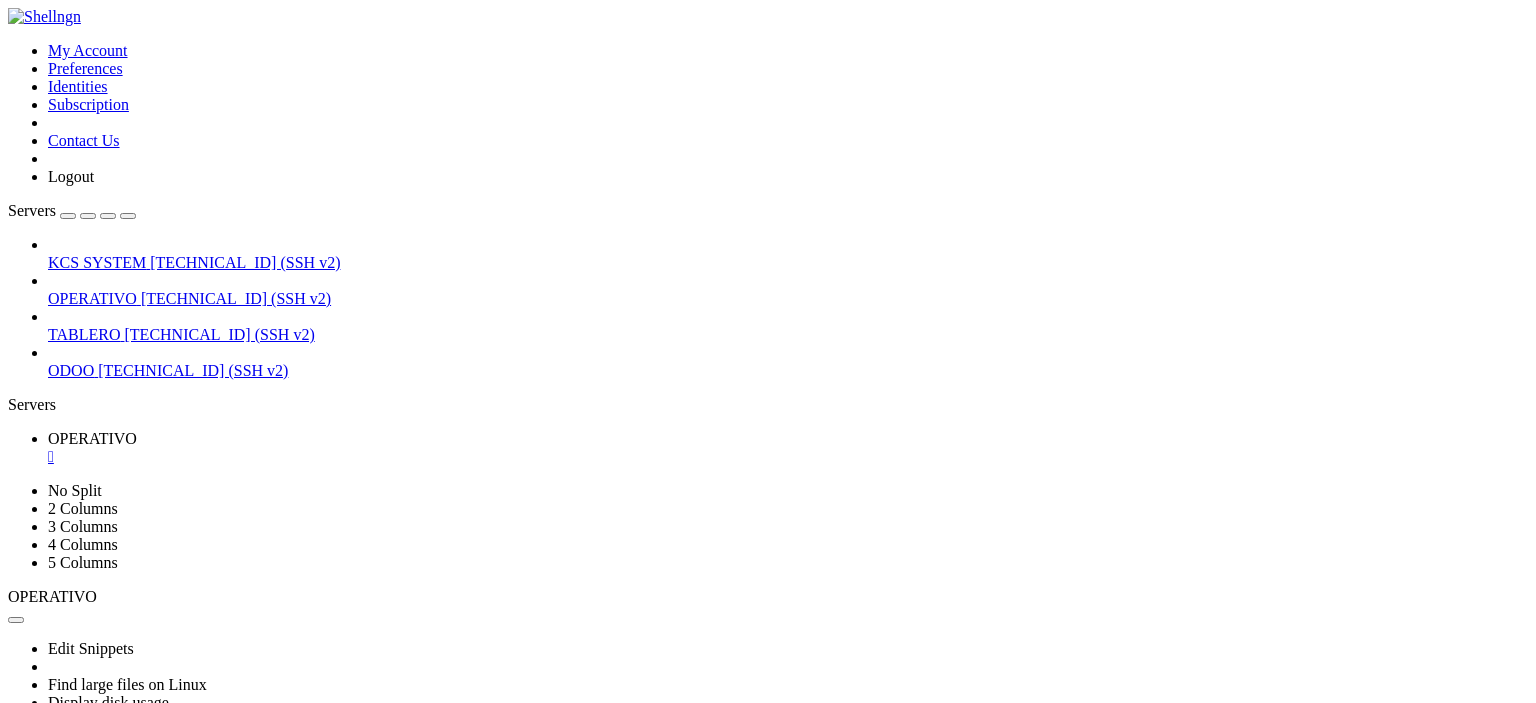 scroll, scrollTop: 1240, scrollLeft: 0, axis: vertical 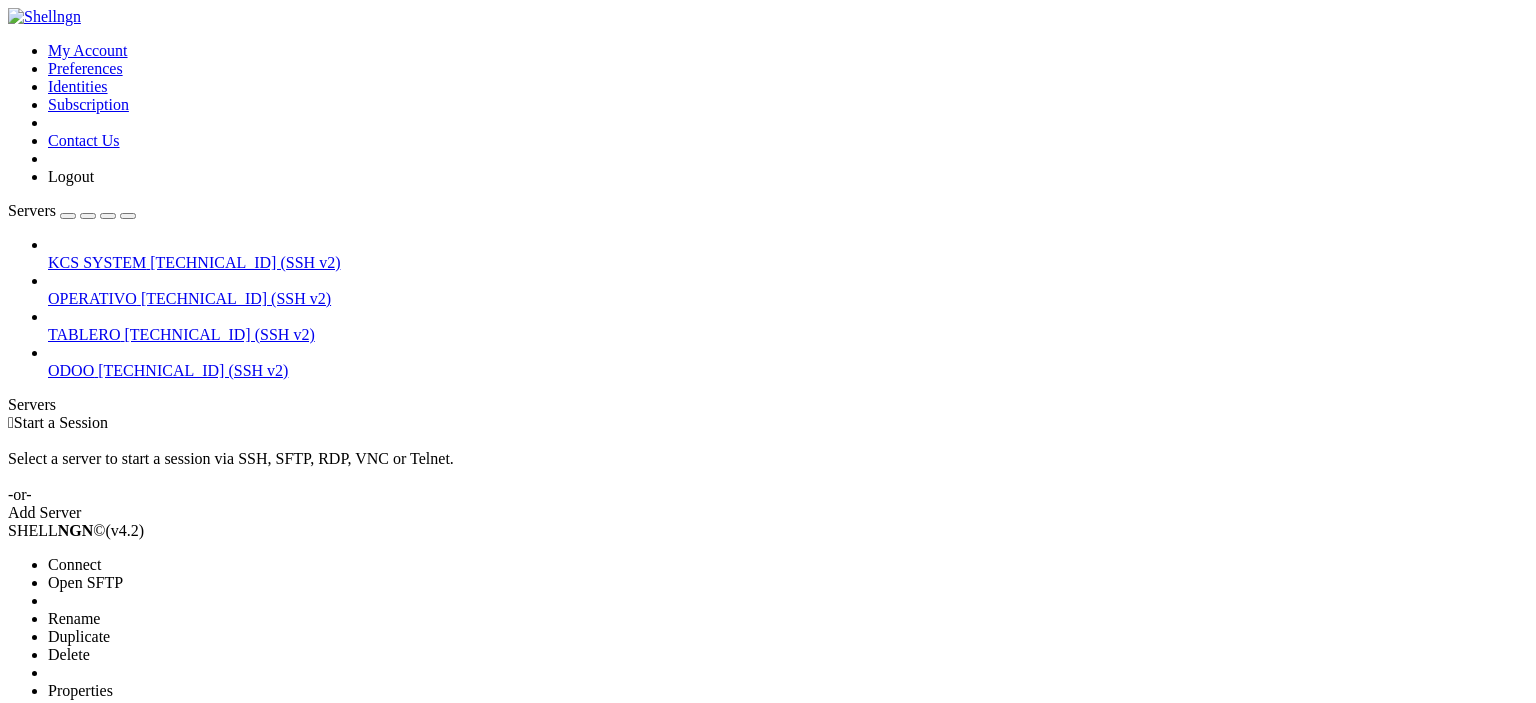 click on "Properties" at bounding box center [80, 690] 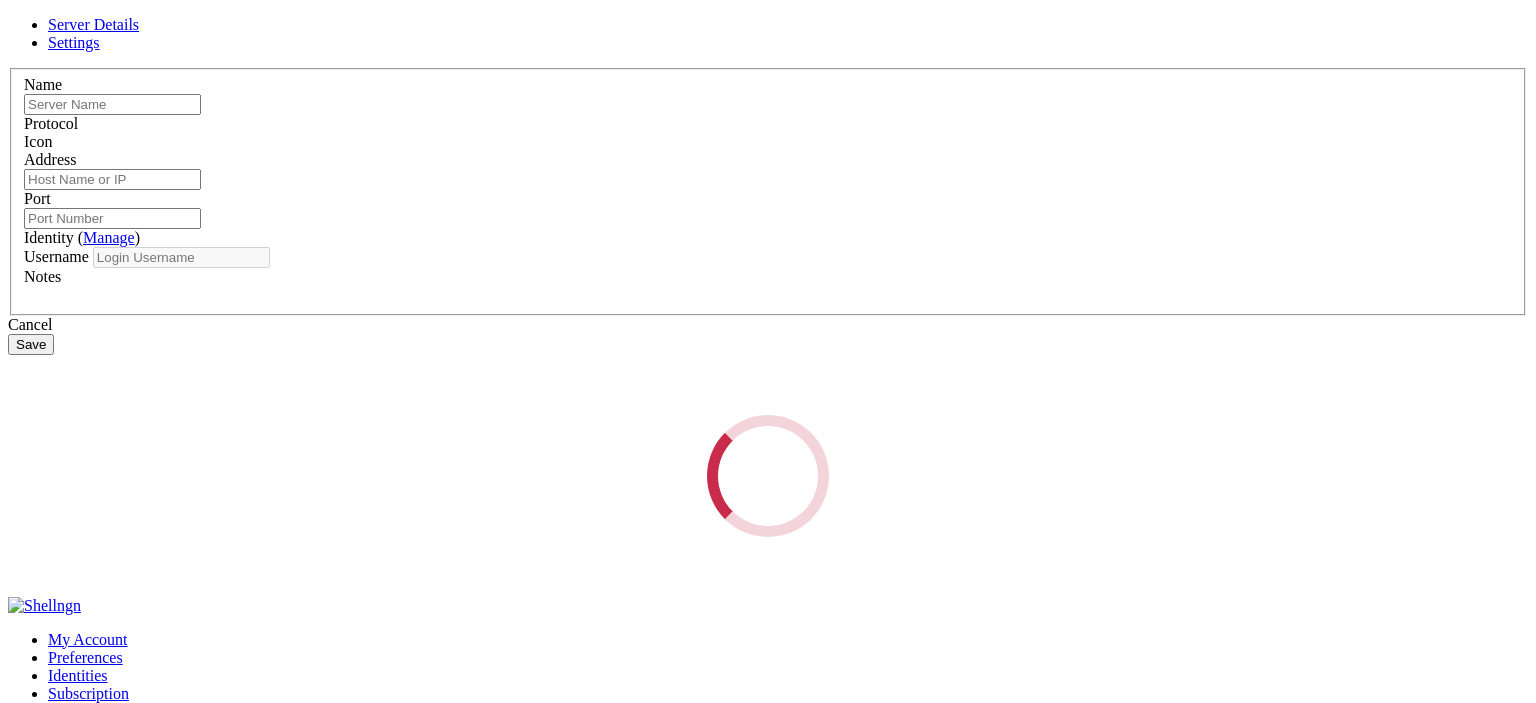 type on "OPERATIVO" 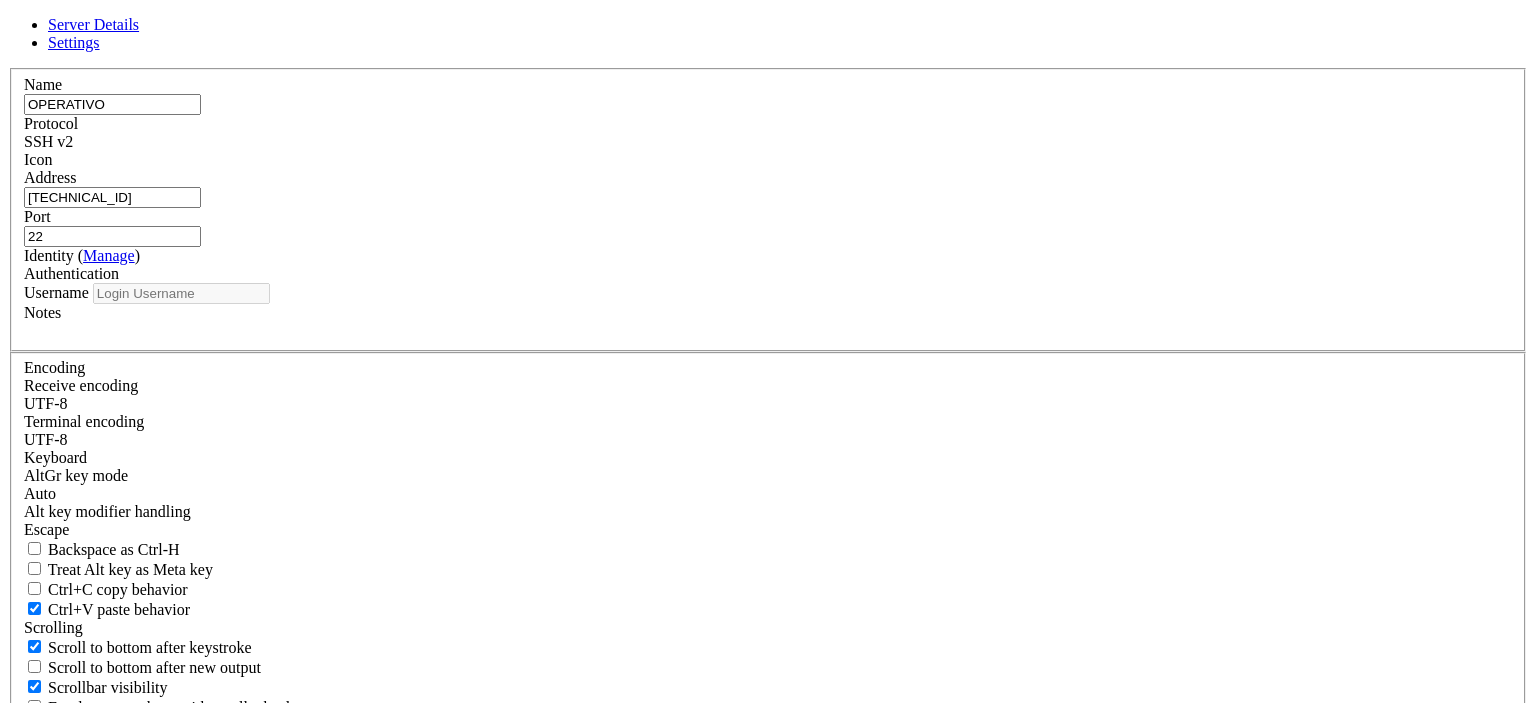 type on "ubuntu" 